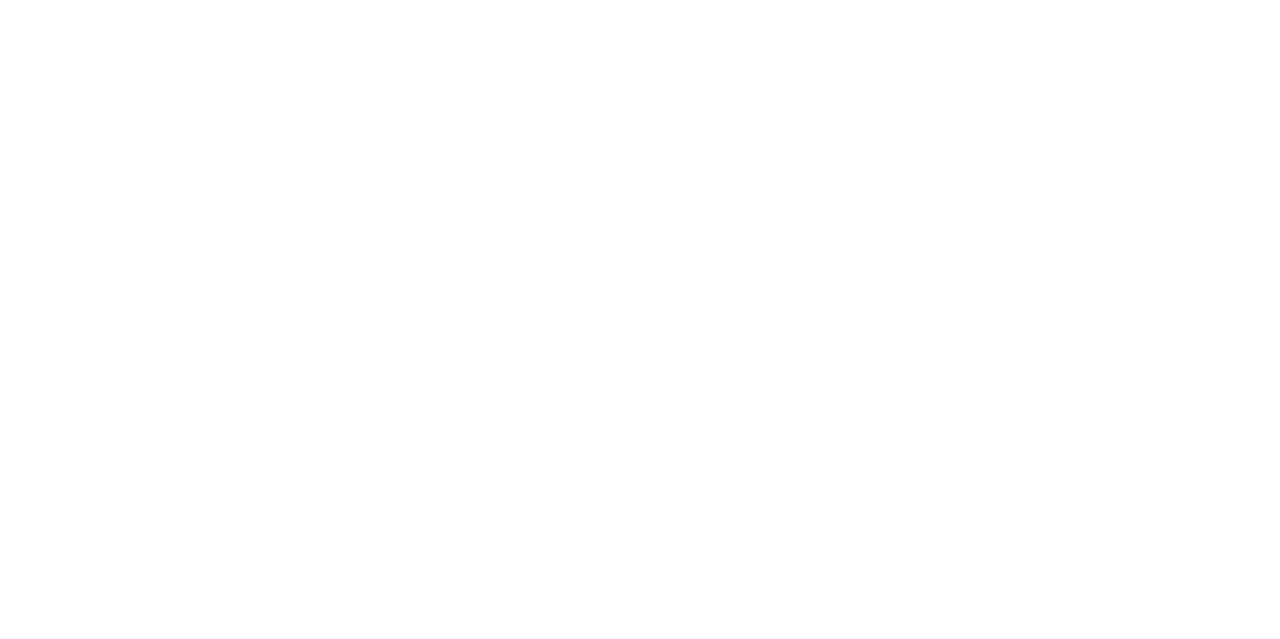 scroll, scrollTop: 0, scrollLeft: 0, axis: both 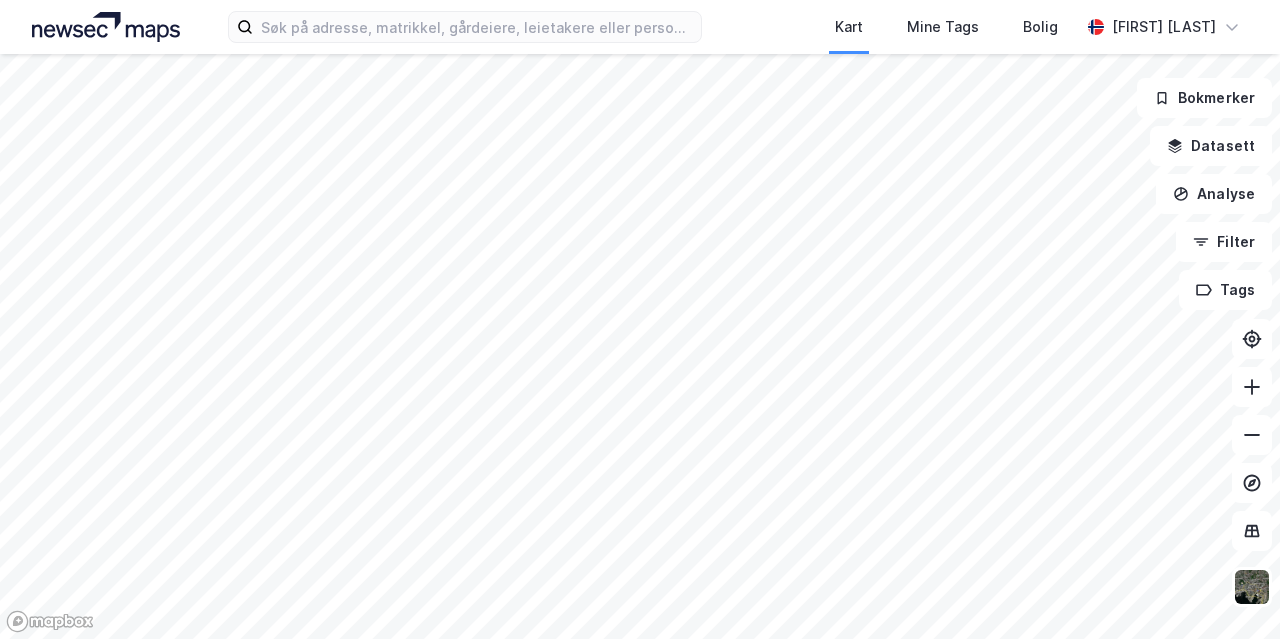 click on "Kart Mine Tags Bolig Pernille Hals Bokmerker Datasett Analyse Filter Tags" at bounding box center [640, 319] 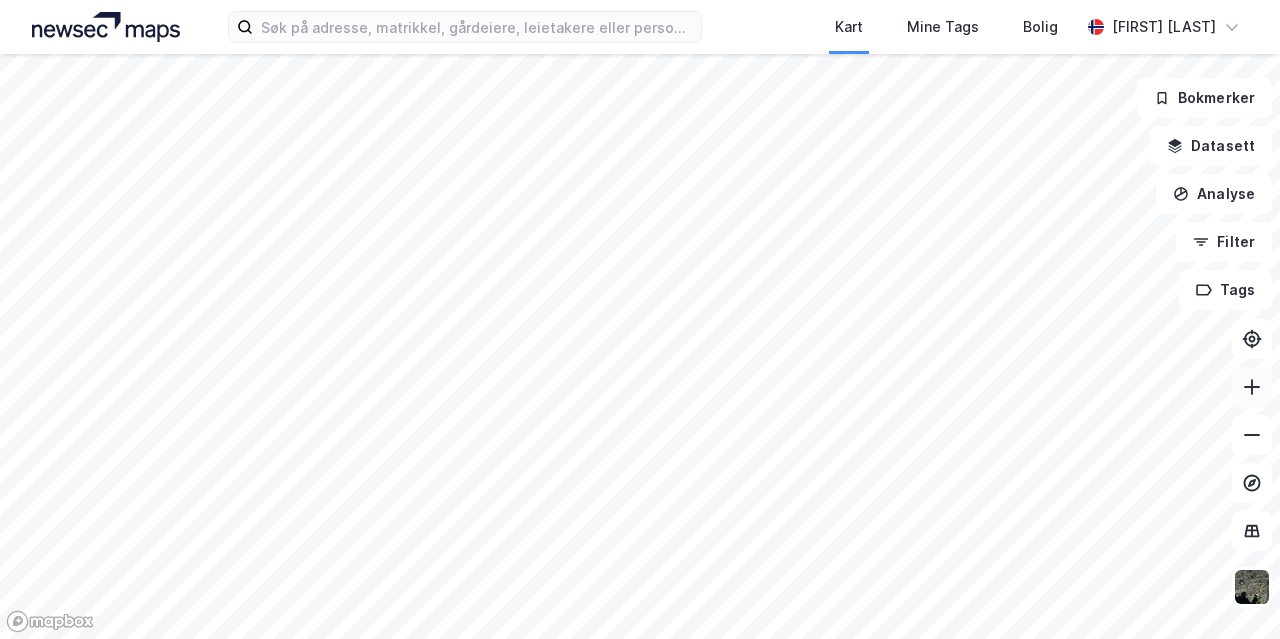 click at bounding box center (1252, 387) 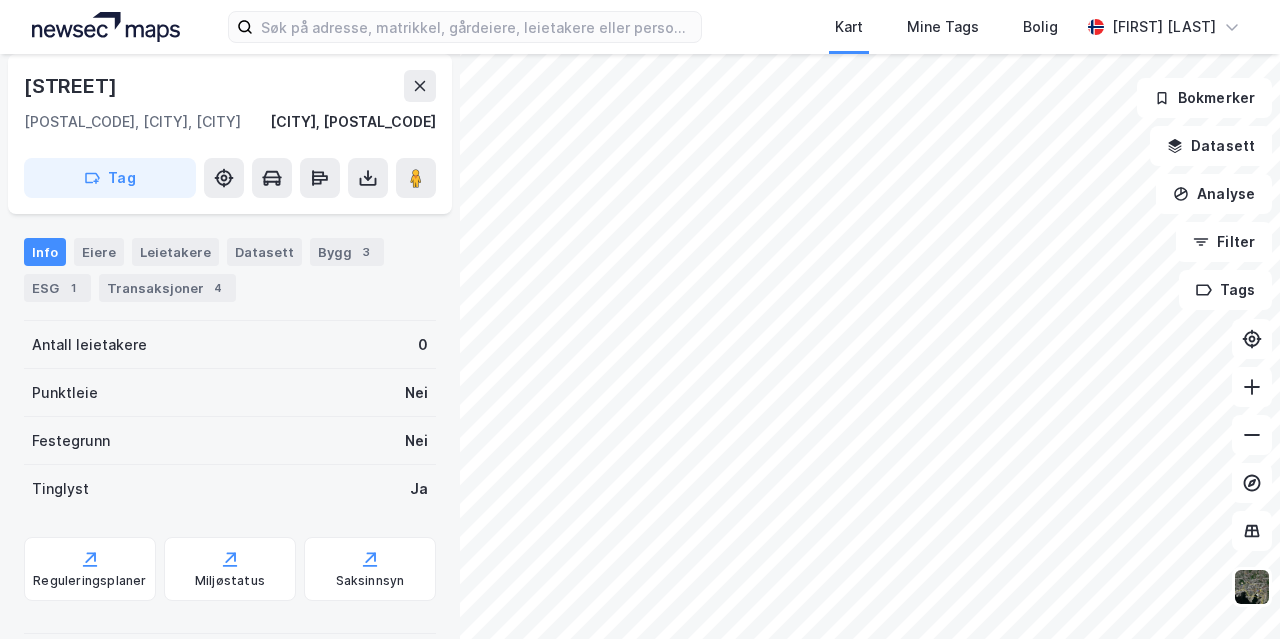 scroll, scrollTop: 0, scrollLeft: 0, axis: both 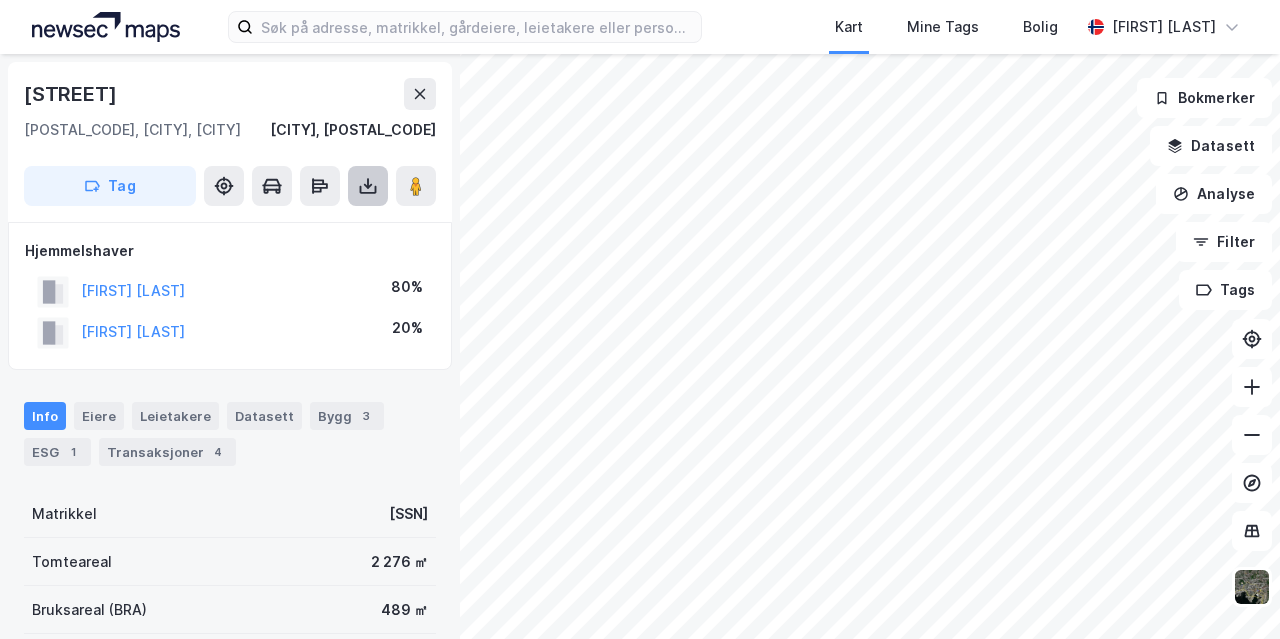 click 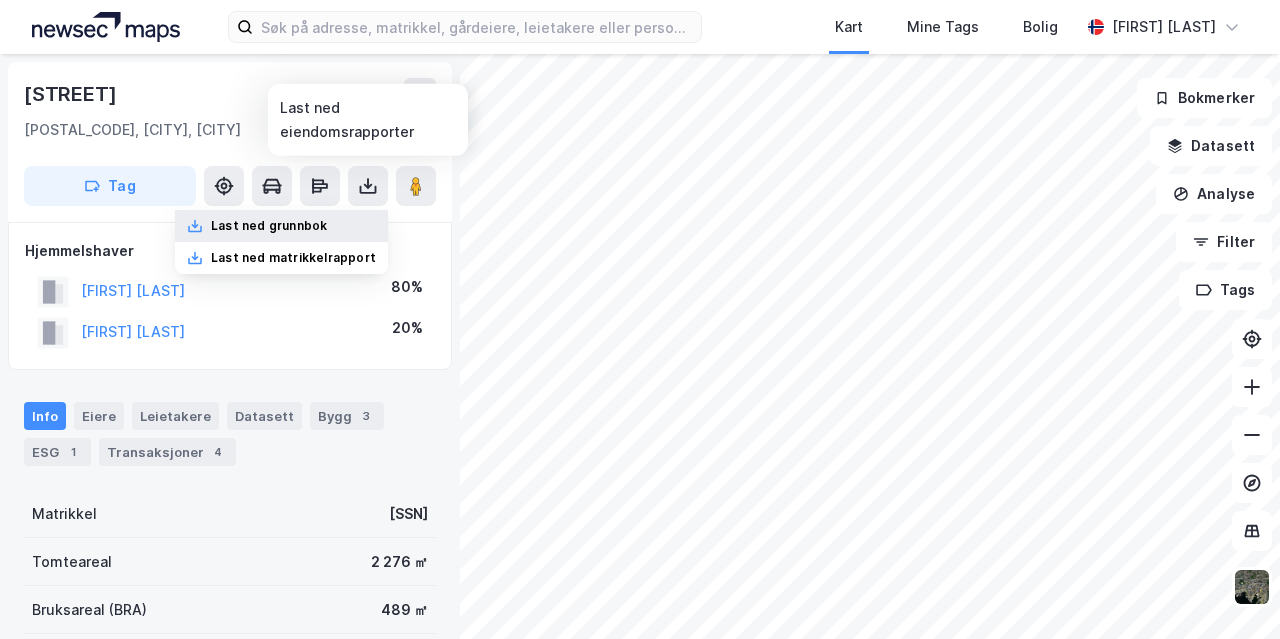 click on "Last ned grunnbok" at bounding box center [269, 226] 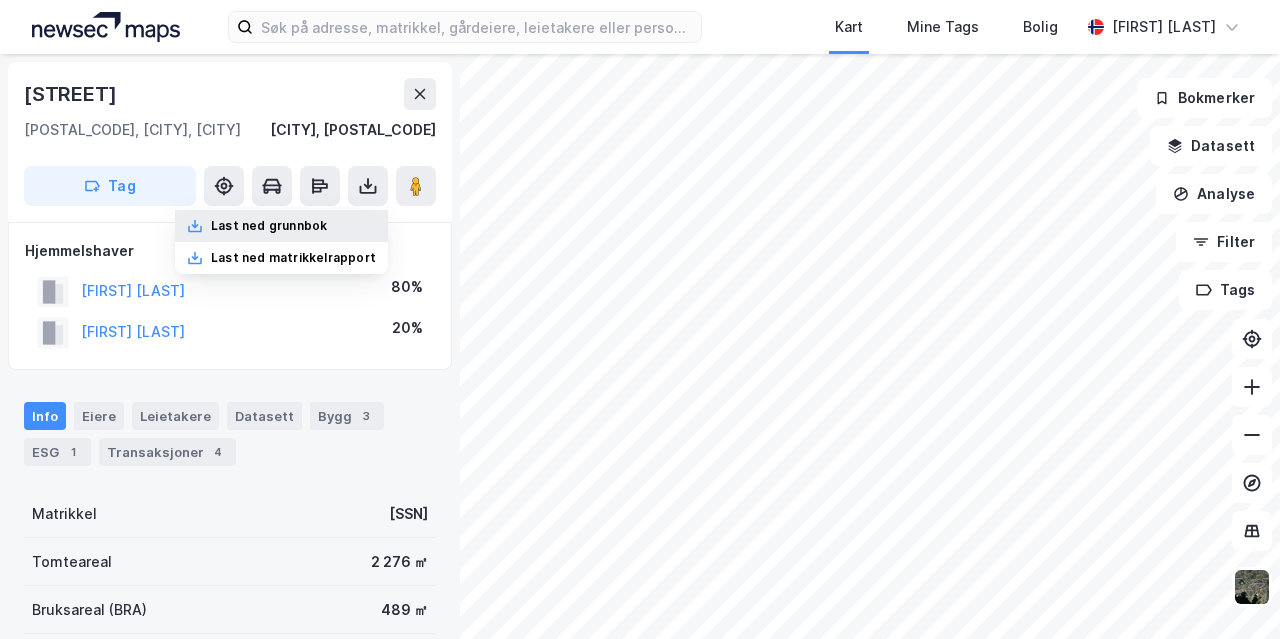 click on "Last ned grunnbok" at bounding box center (269, 226) 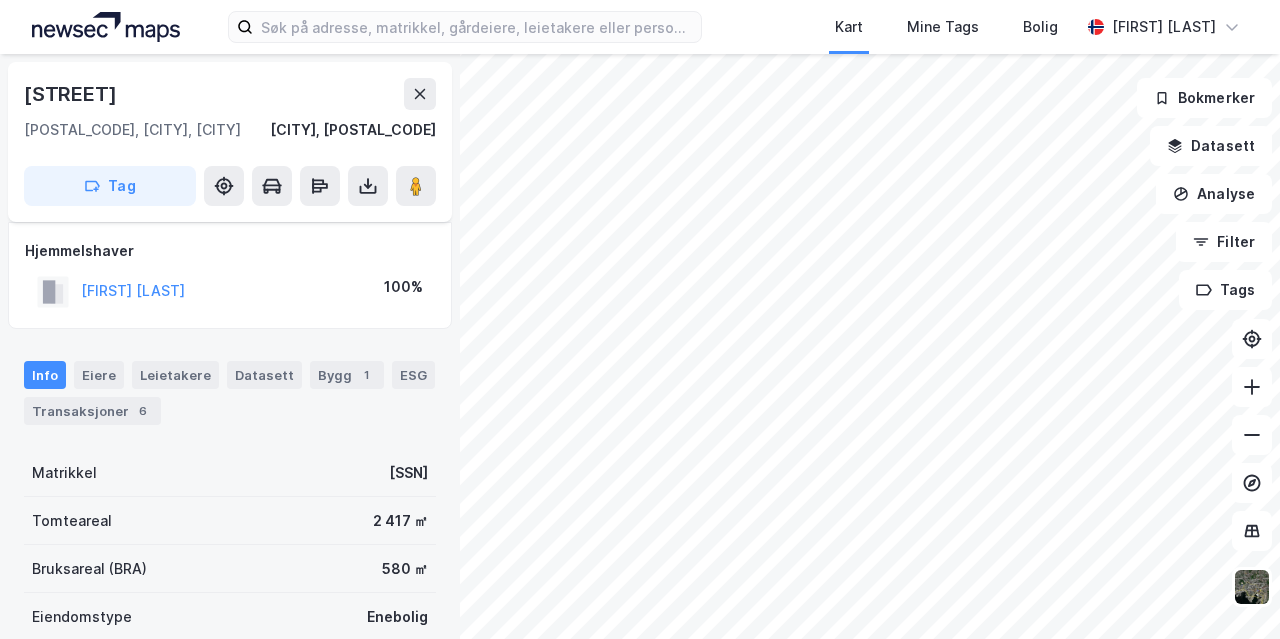 scroll, scrollTop: 8, scrollLeft: 0, axis: vertical 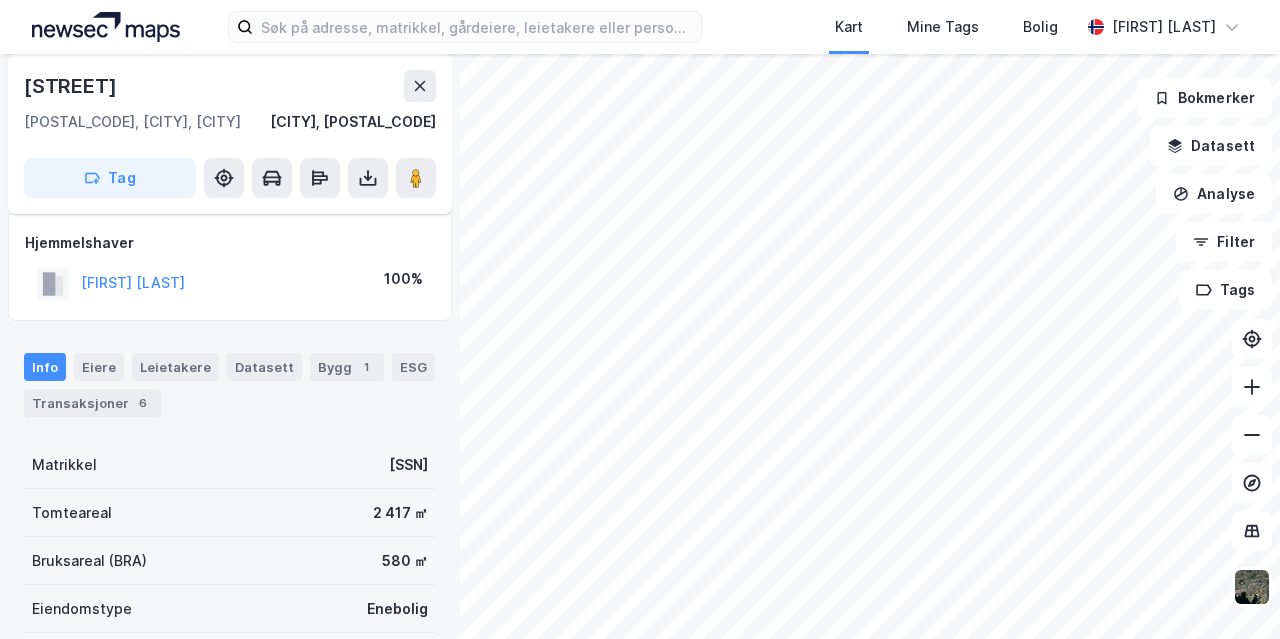 click 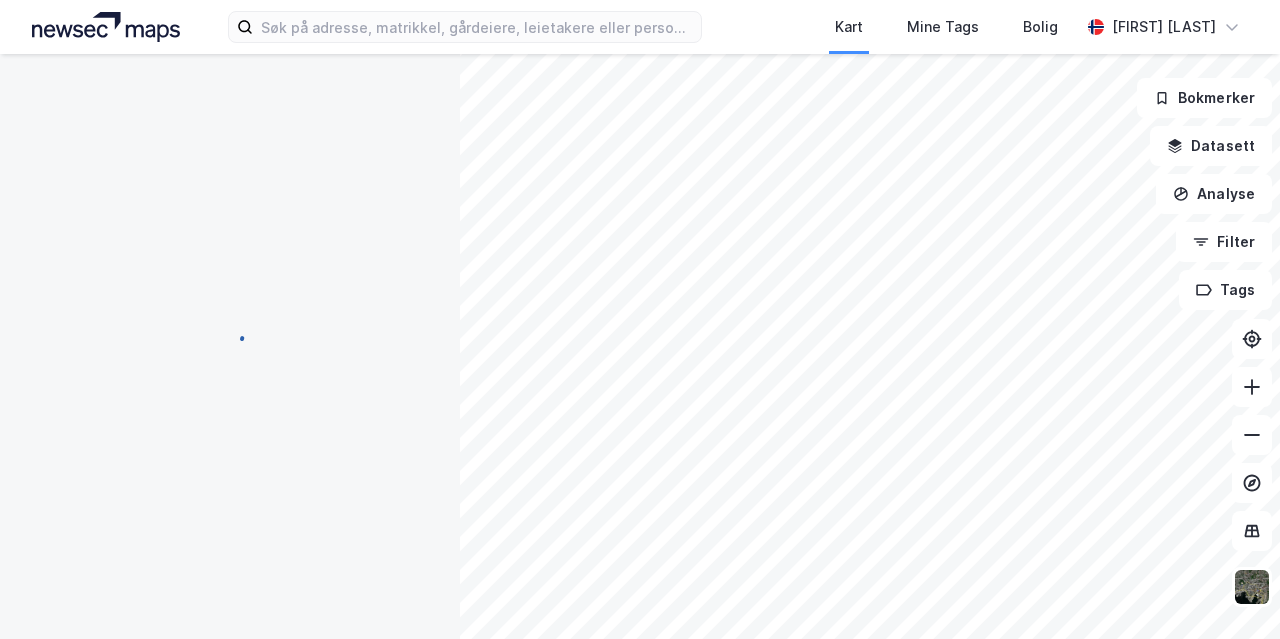 scroll, scrollTop: 8, scrollLeft: 0, axis: vertical 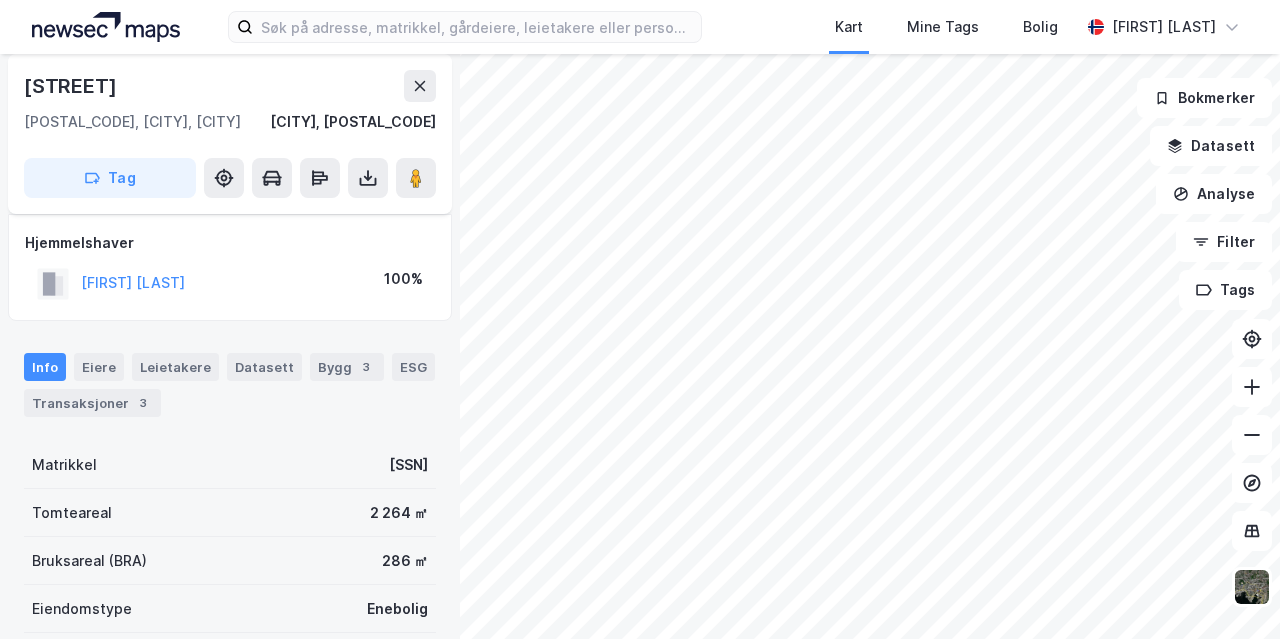 click on "[STREET] [POSTAL_CODE], [CITY], [CITY] [CITY], [POSTAL_CODE] Tag [FIRST] [LAST] 100% Info Eiere Leietakere Datasett Bygg 3 ESG Transaksjoner 3 Matrikkel [SSN] Tomteareal 2 264 ㎡ Bruksareal (BRA) 286 ㎡ Eiendomstype Enebolig Antall leietakere 0 Punktleie Nei Festegrunn Nei Tinglyst Ja Reguleringsplaner Miljøstatus Saksinnsyn Bokmerker Datasett Analyse Filter Tags" at bounding box center [640, 346] 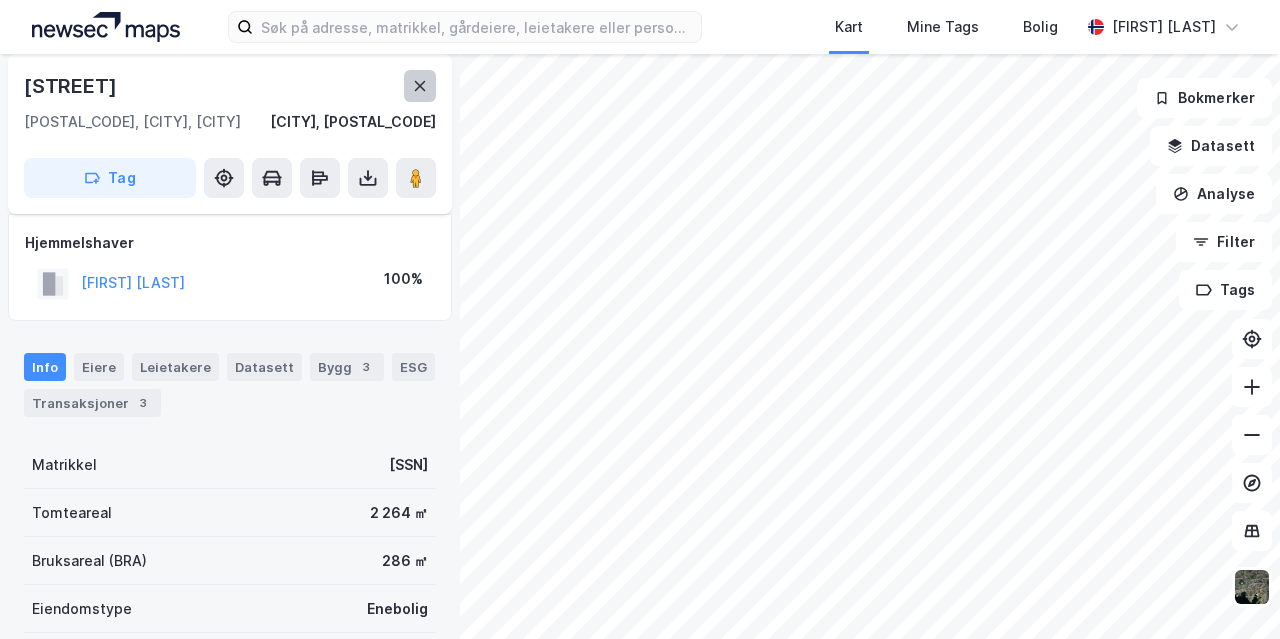 click at bounding box center [420, 86] 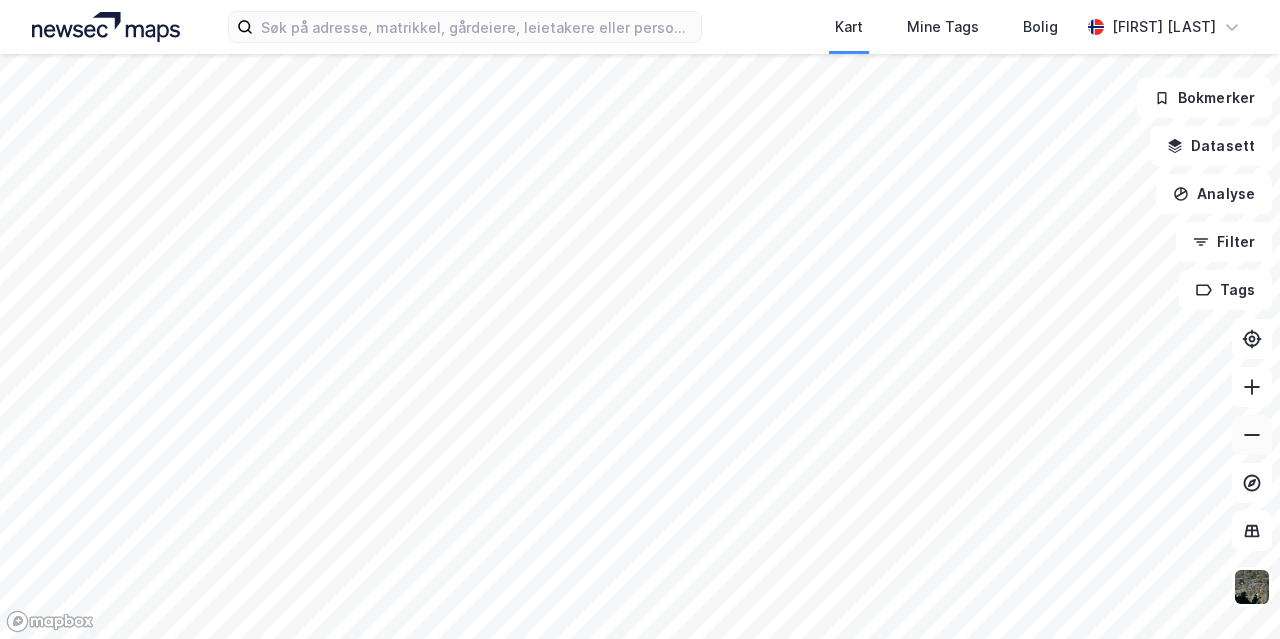 click 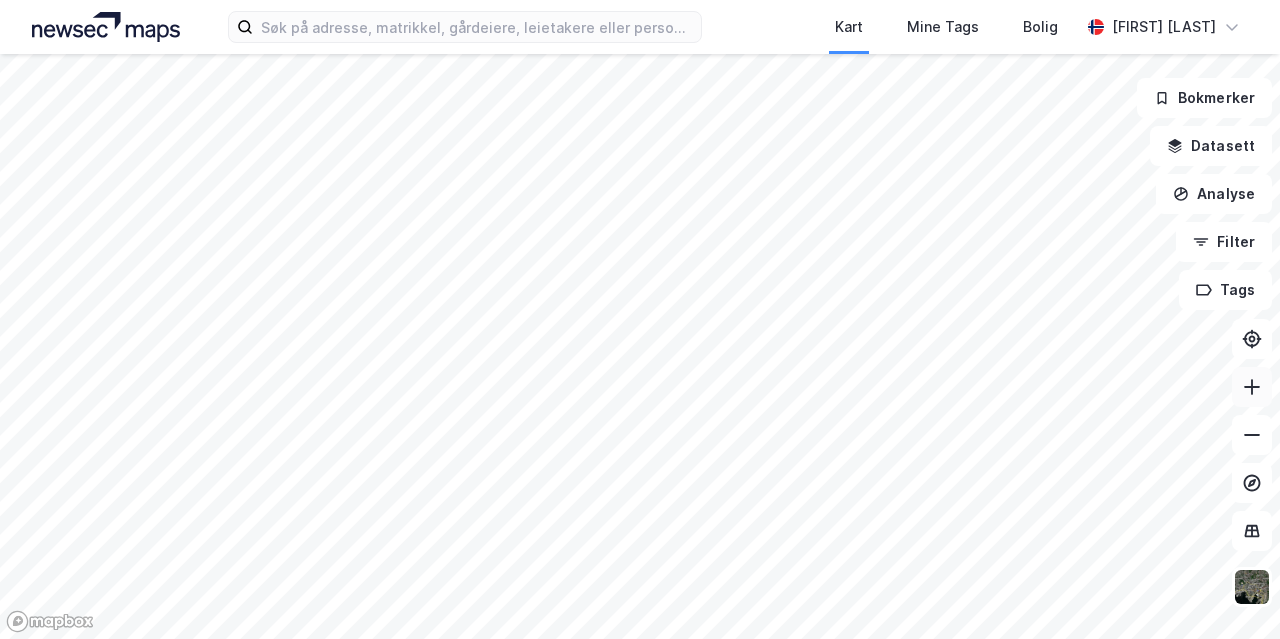 click 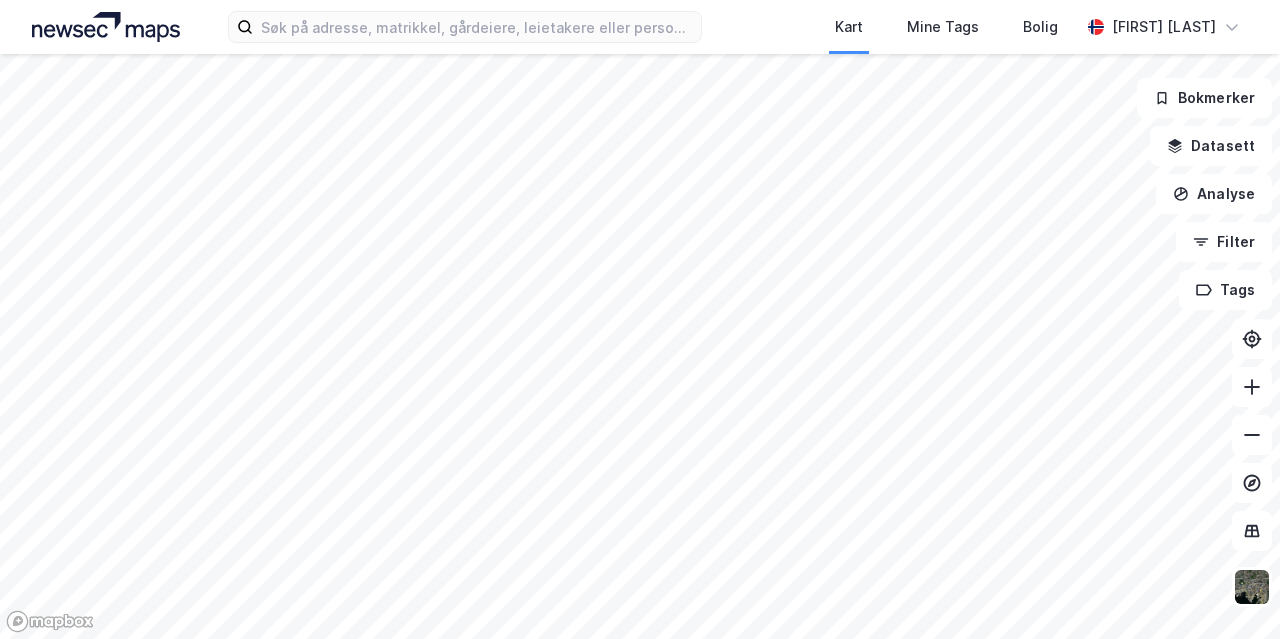click on "Kart Mine Tags Bolig Pernille Hals Bokmerker Datasett Analyse Filter Tags" at bounding box center (640, 319) 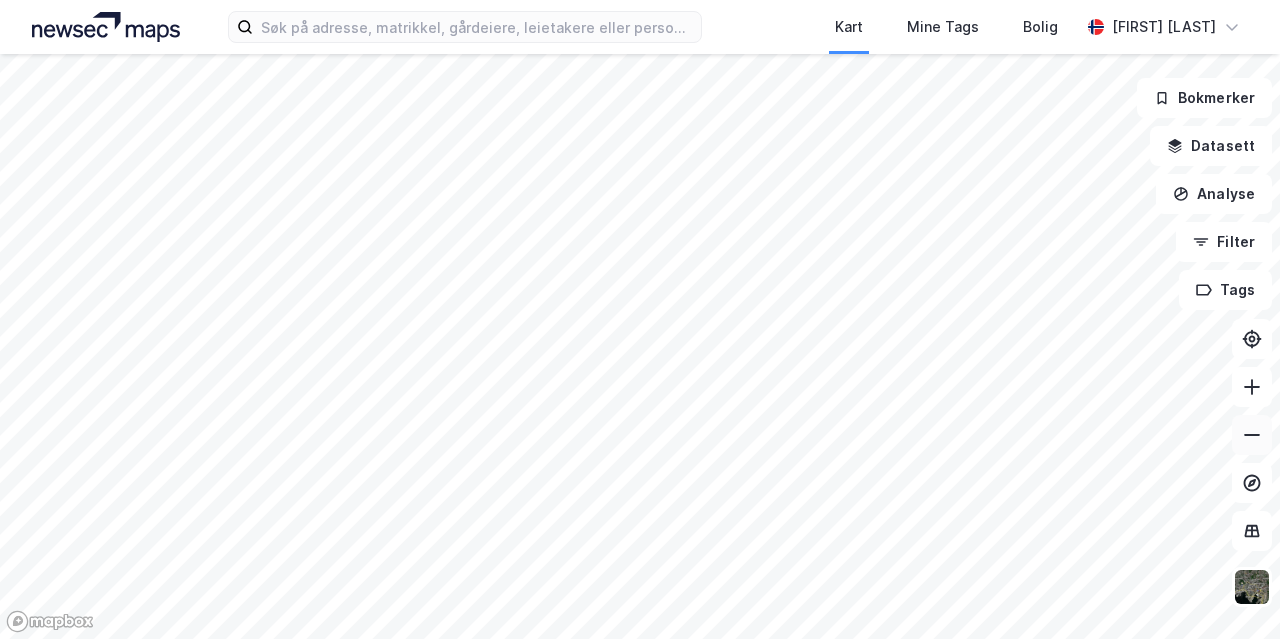 click at bounding box center (1252, 435) 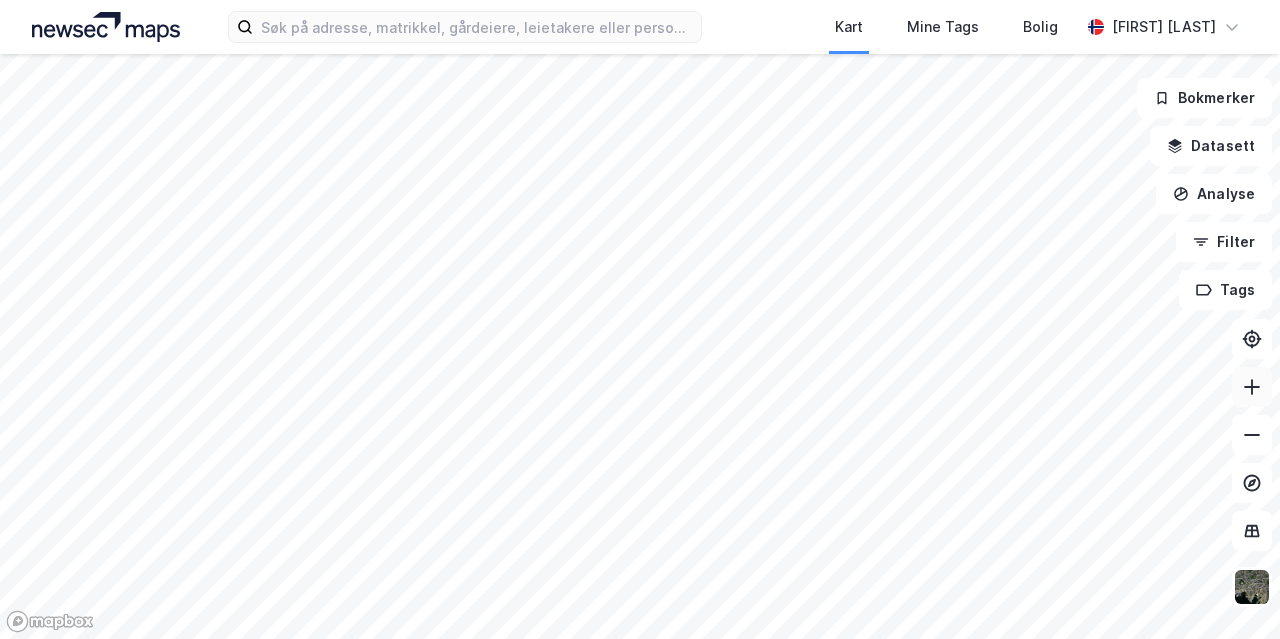 click at bounding box center (1252, 387) 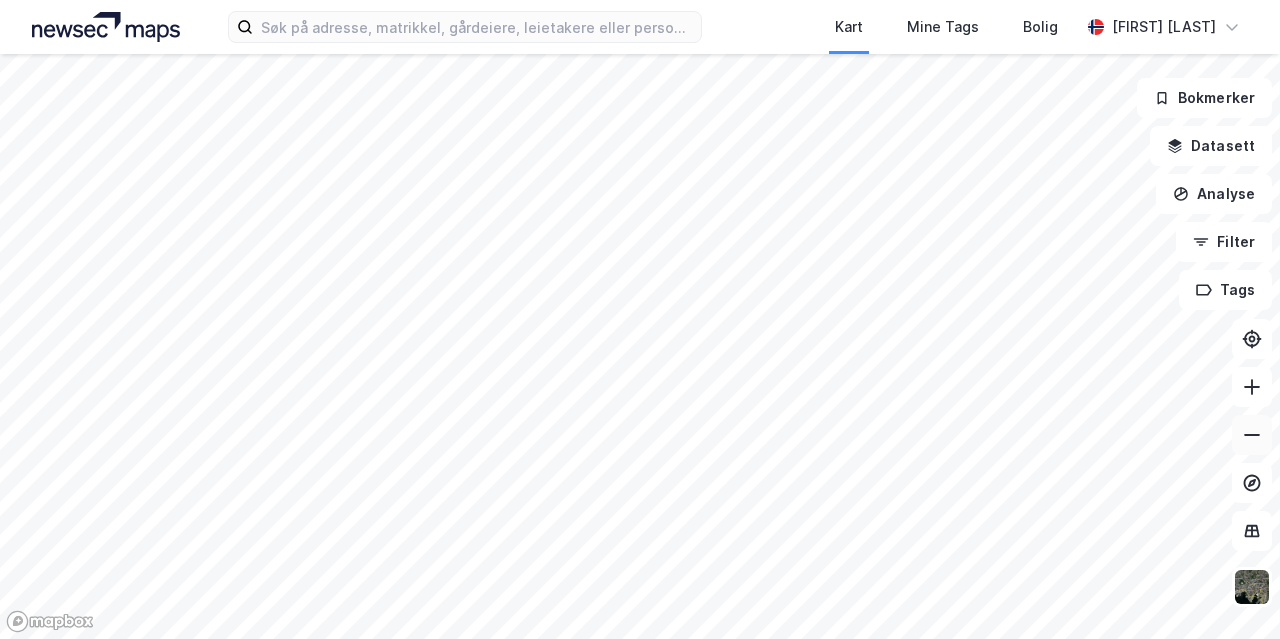 click 